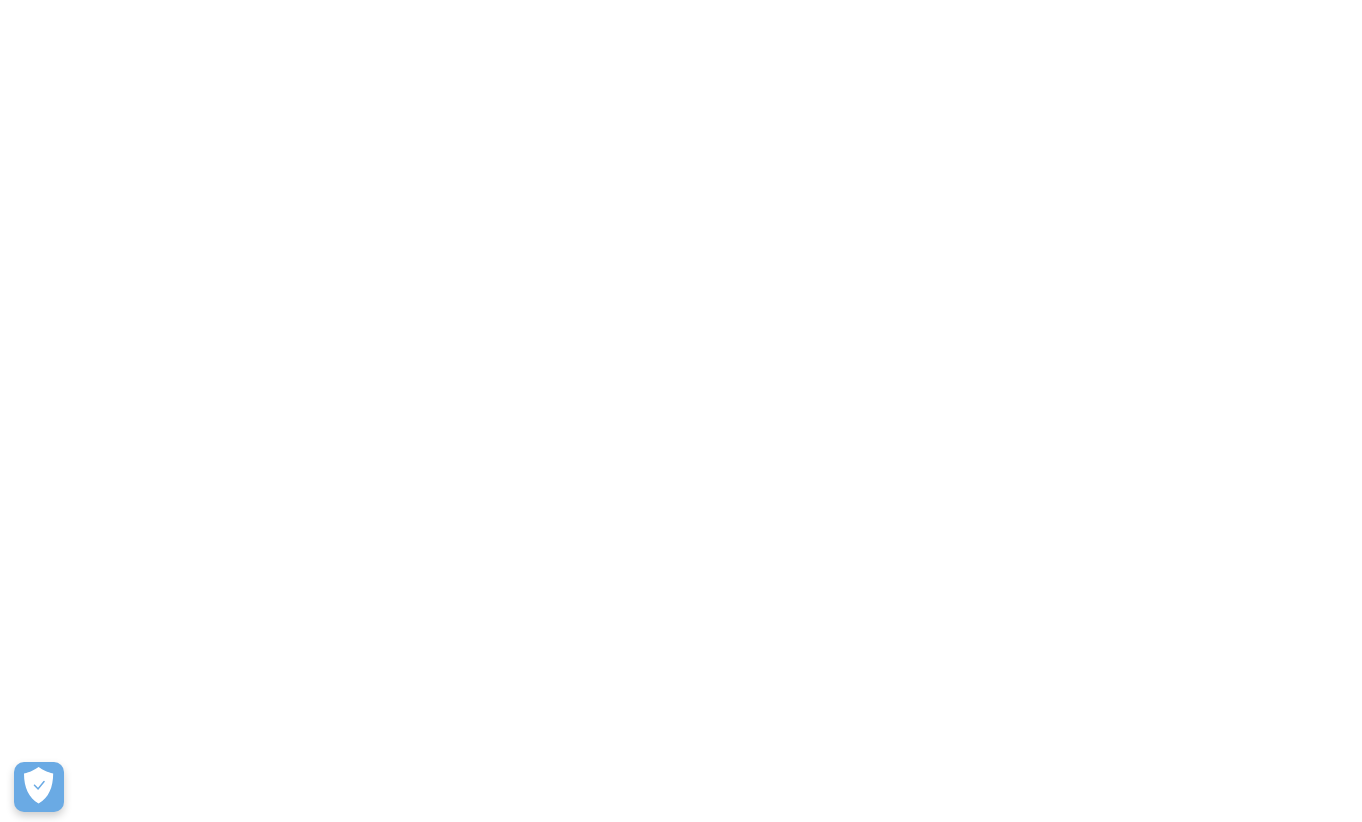 scroll, scrollTop: 0, scrollLeft: 0, axis: both 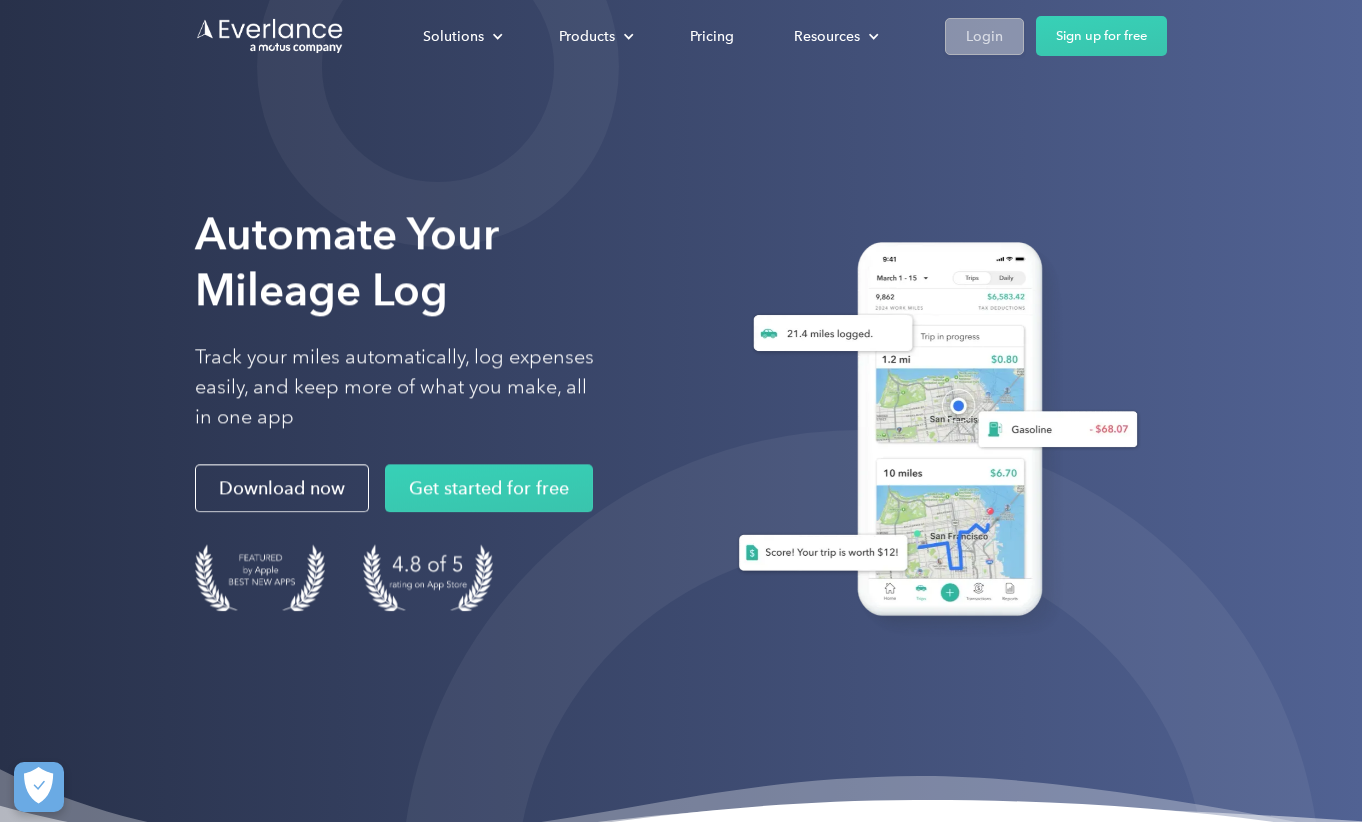 click on "Login" at bounding box center [984, 36] 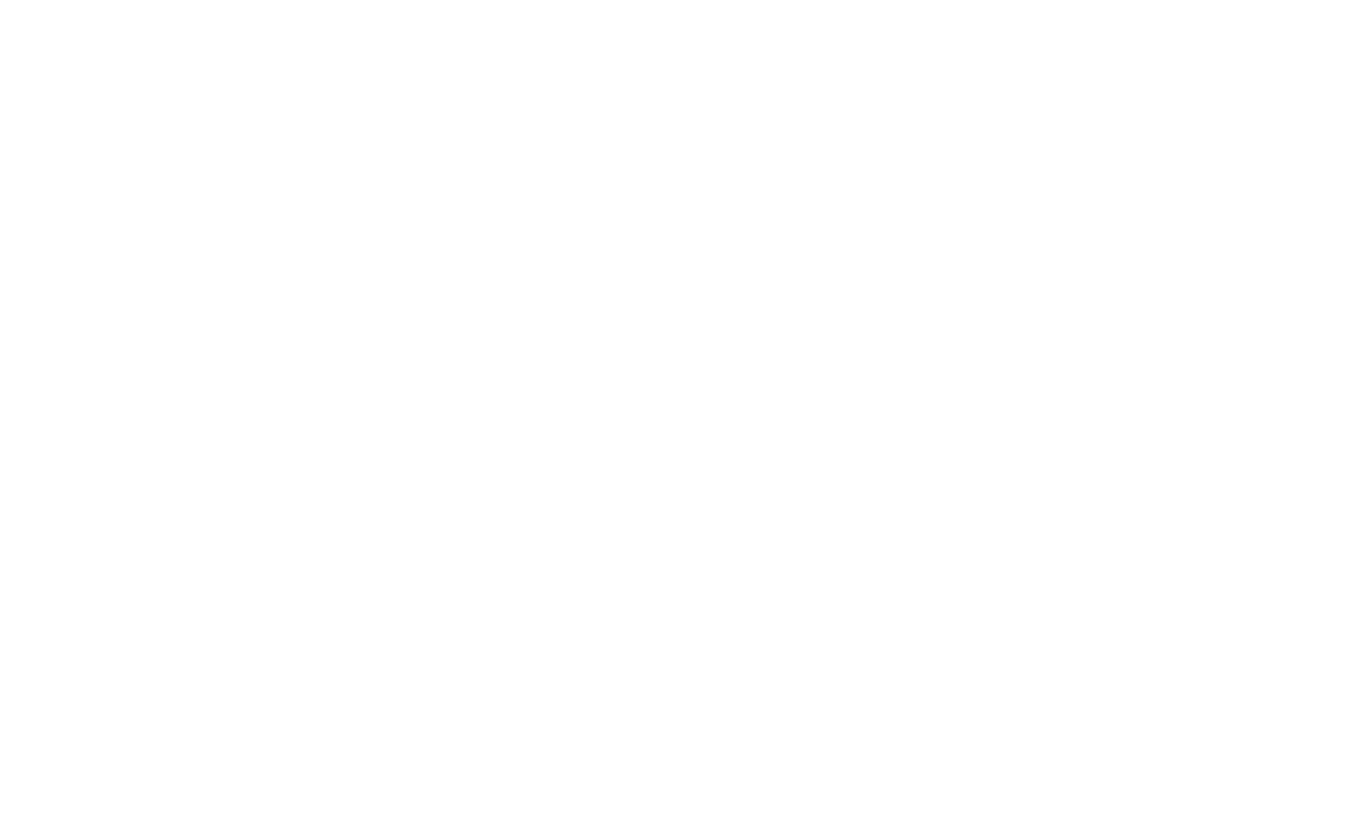 scroll, scrollTop: 0, scrollLeft: 0, axis: both 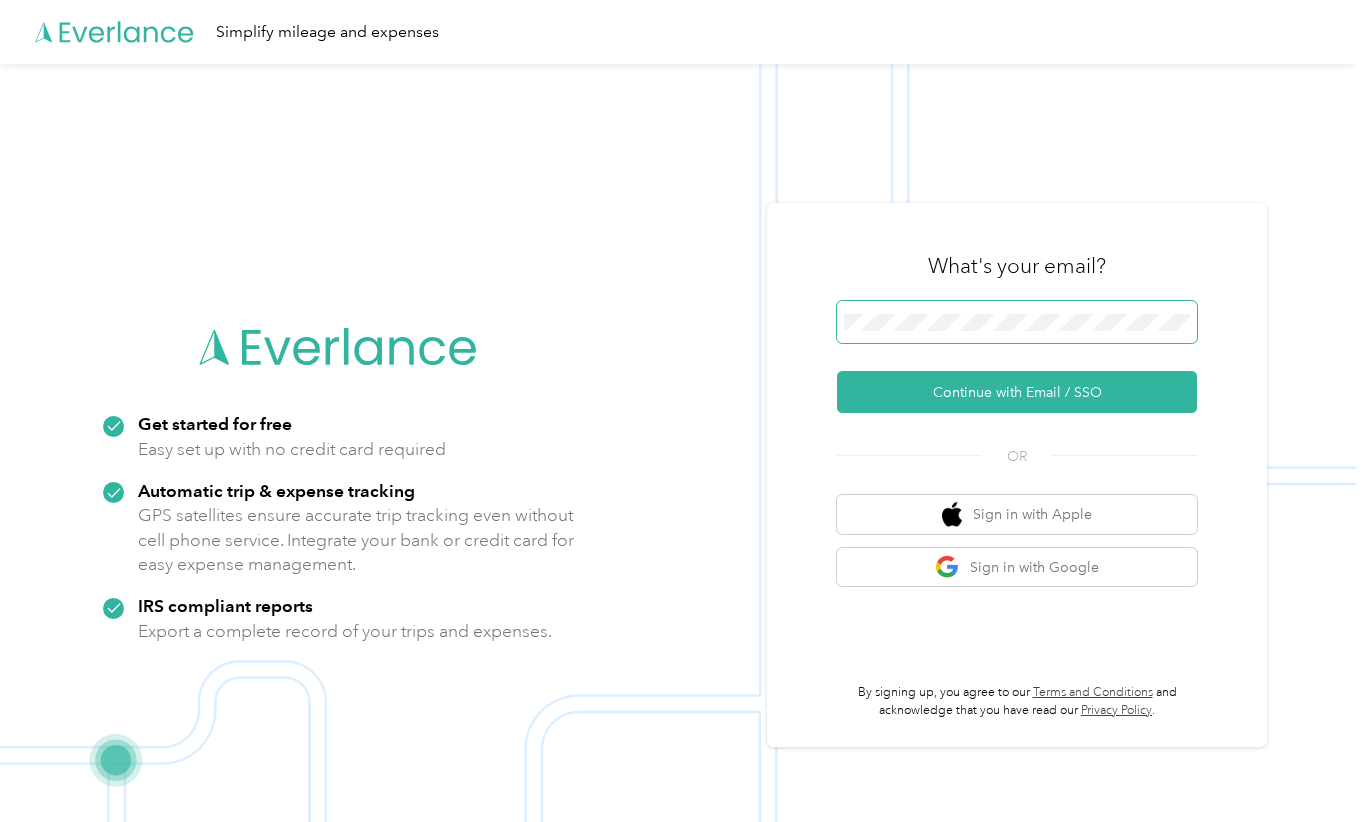 click at bounding box center [1017, 322] 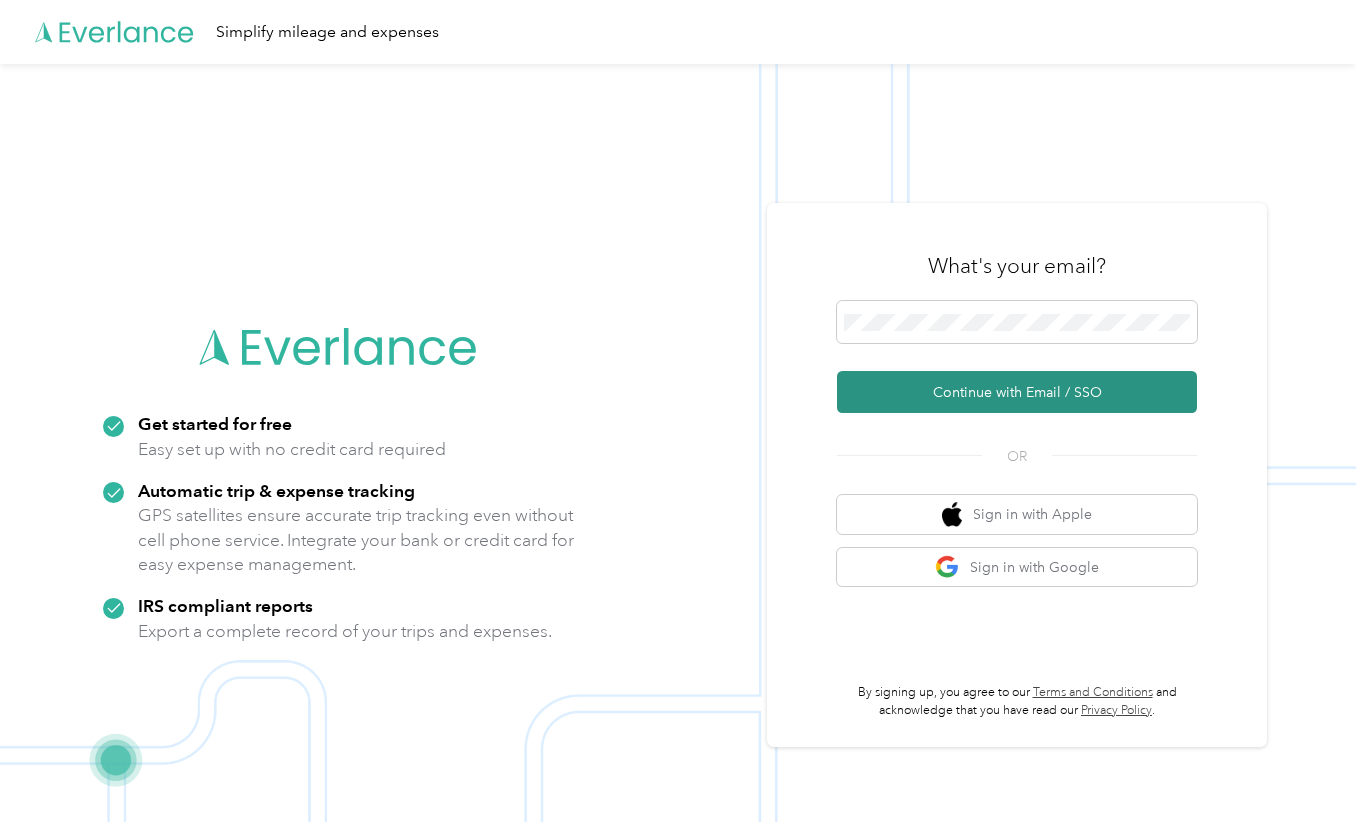 click on "Continue with Email / SSO" at bounding box center [1017, 392] 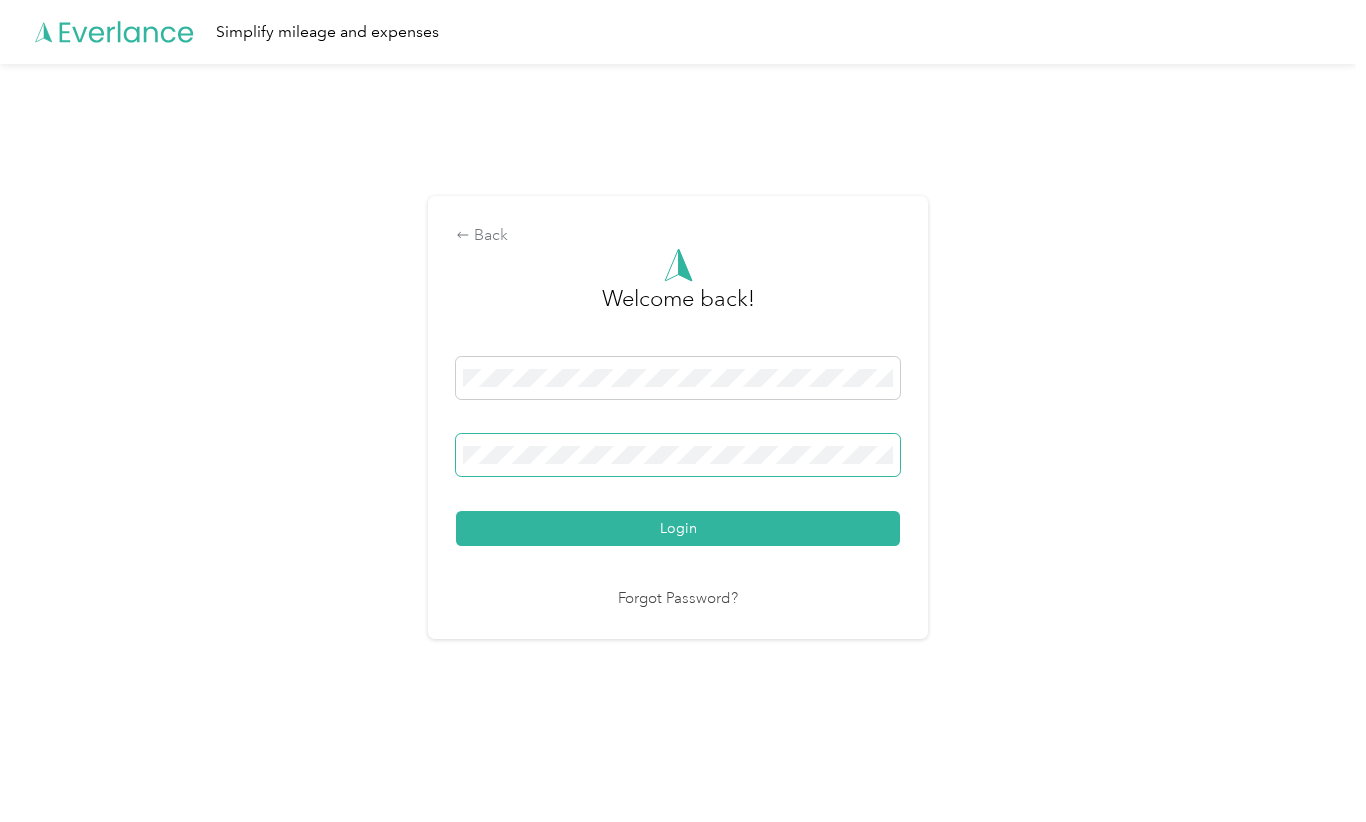 click on "Login" at bounding box center [678, 528] 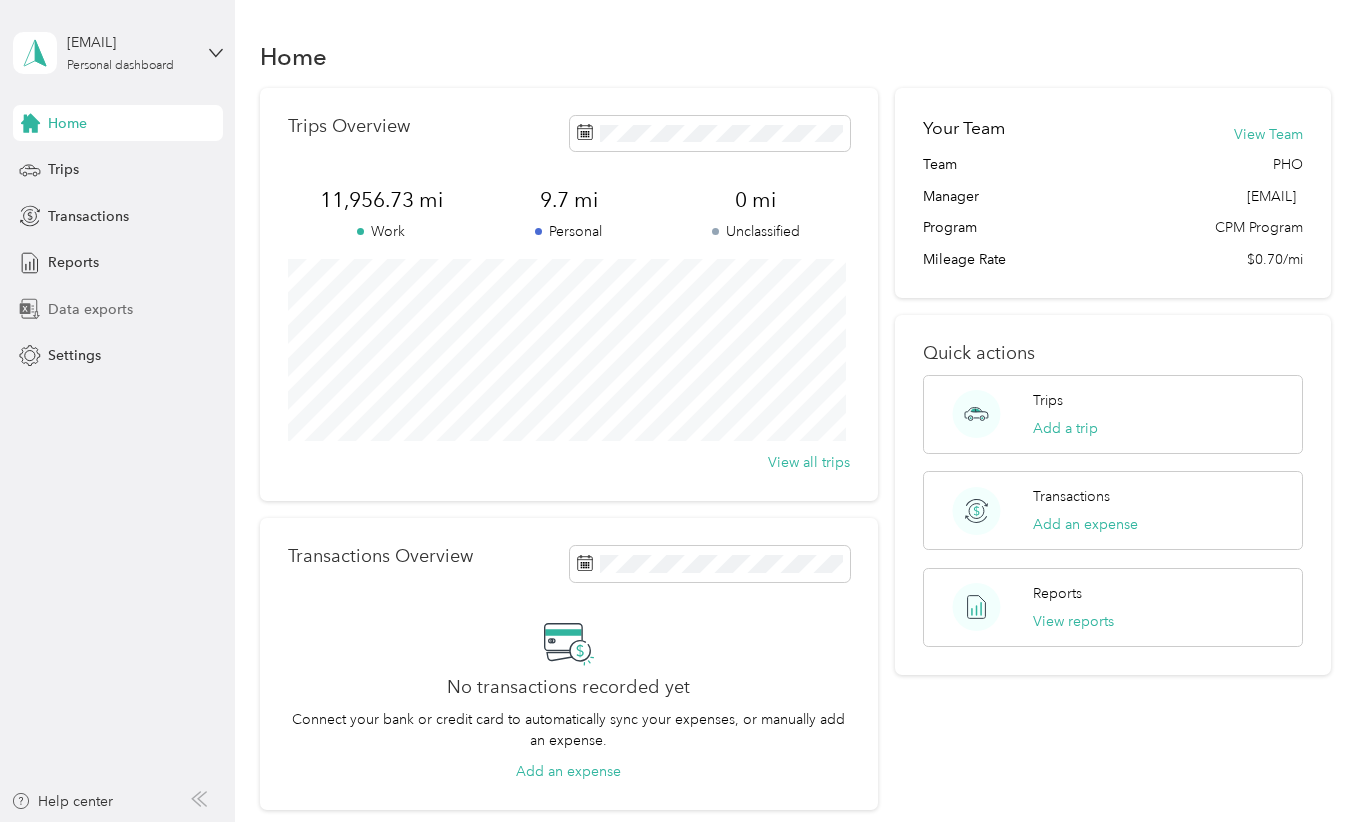 click on "Data exports" at bounding box center [90, 309] 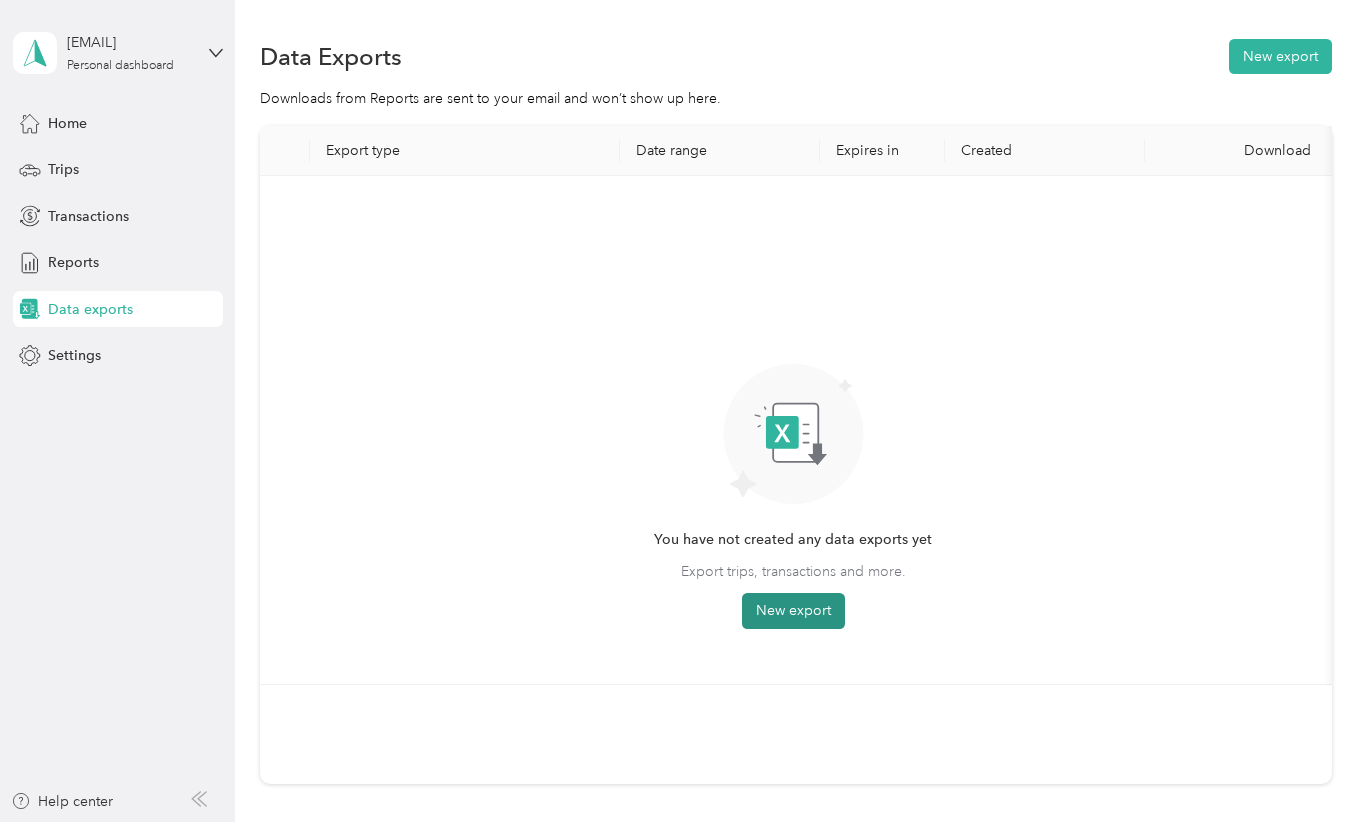 click on "New export" at bounding box center [793, 611] 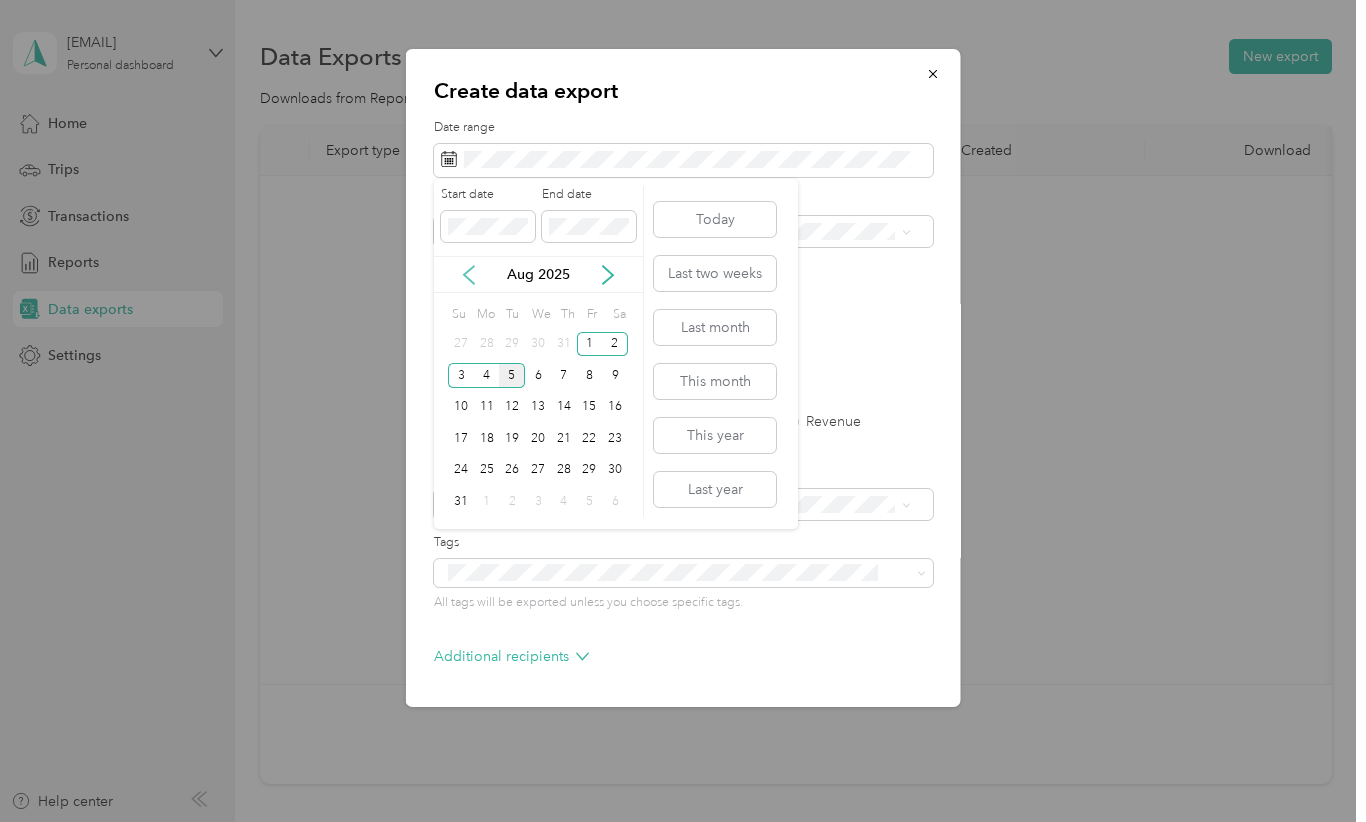 click 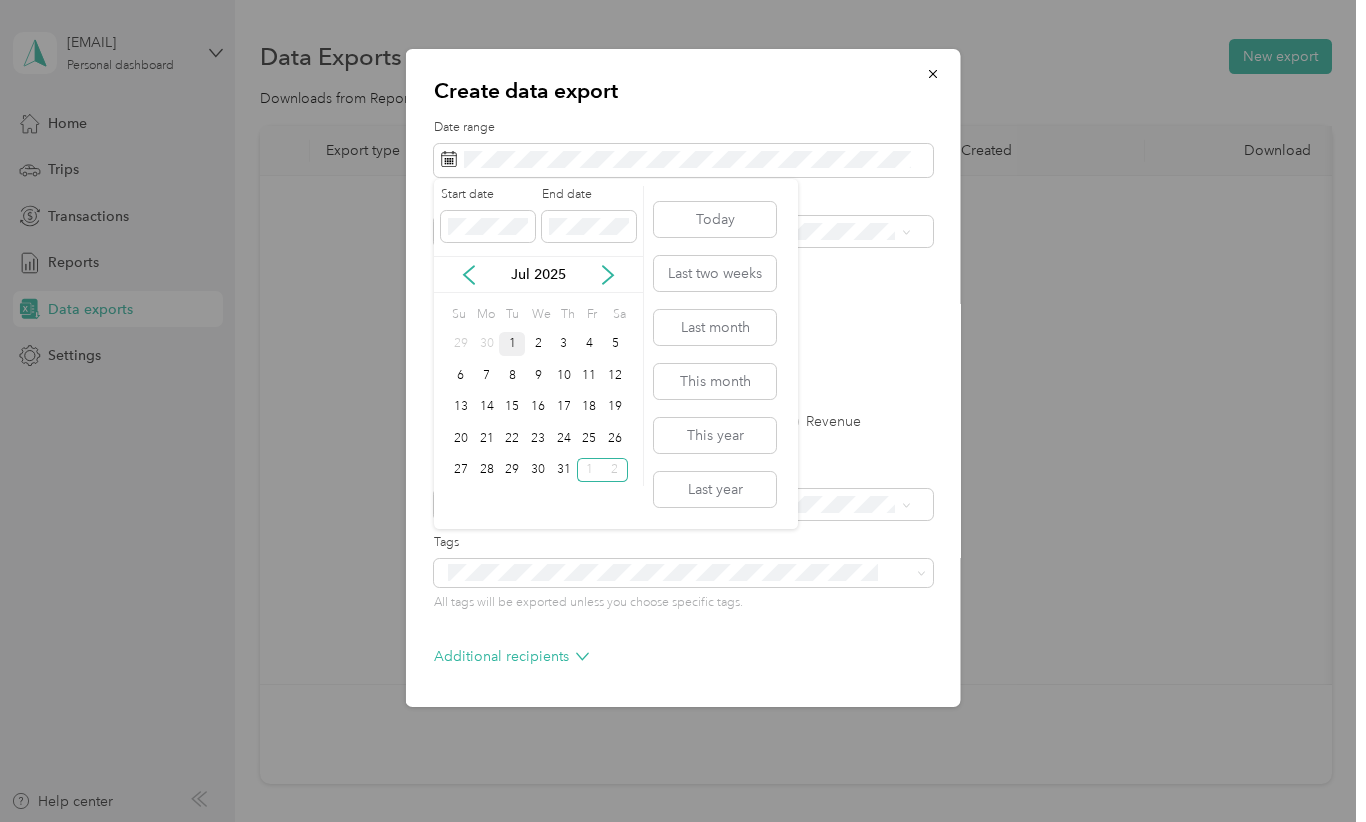 click on "1" at bounding box center [512, 344] 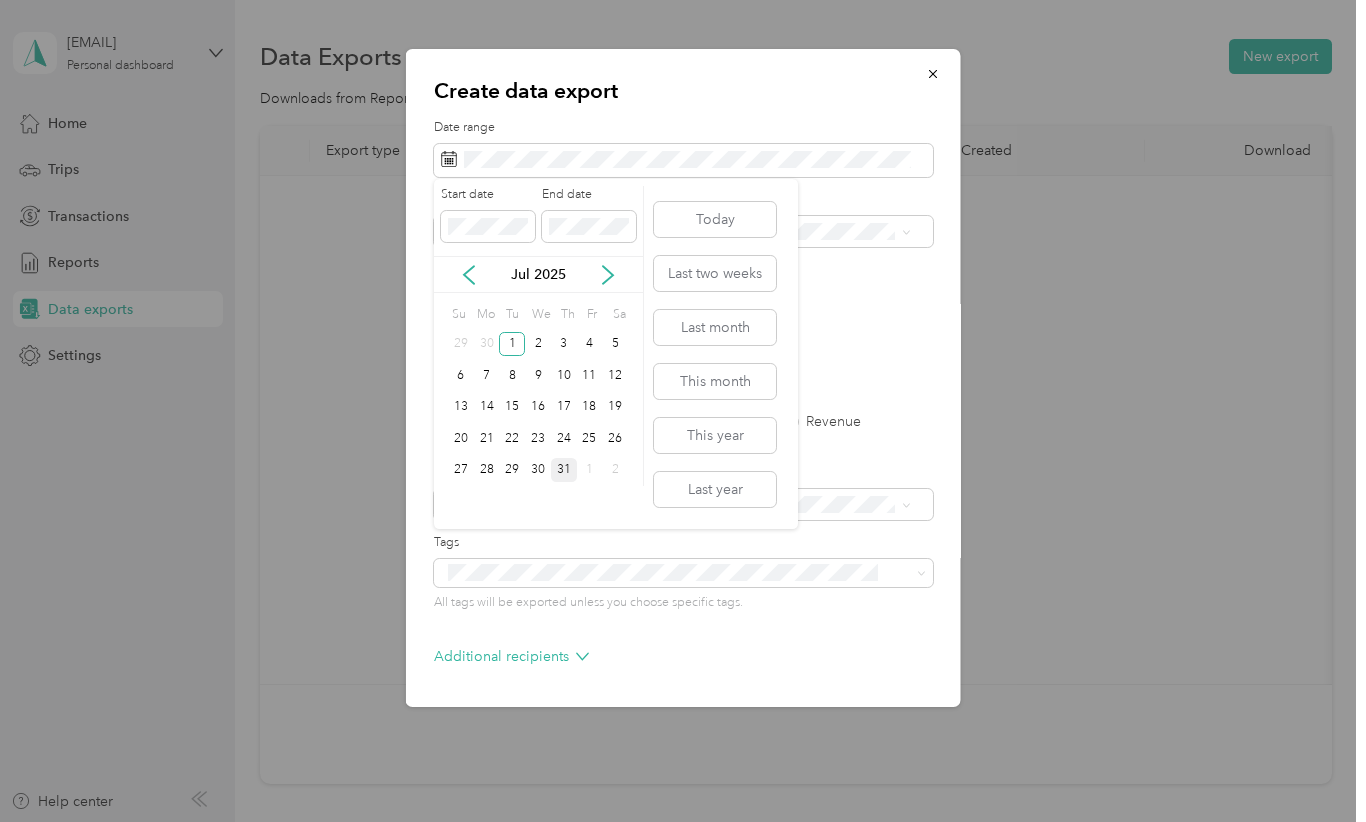 click on "31" at bounding box center [564, 470] 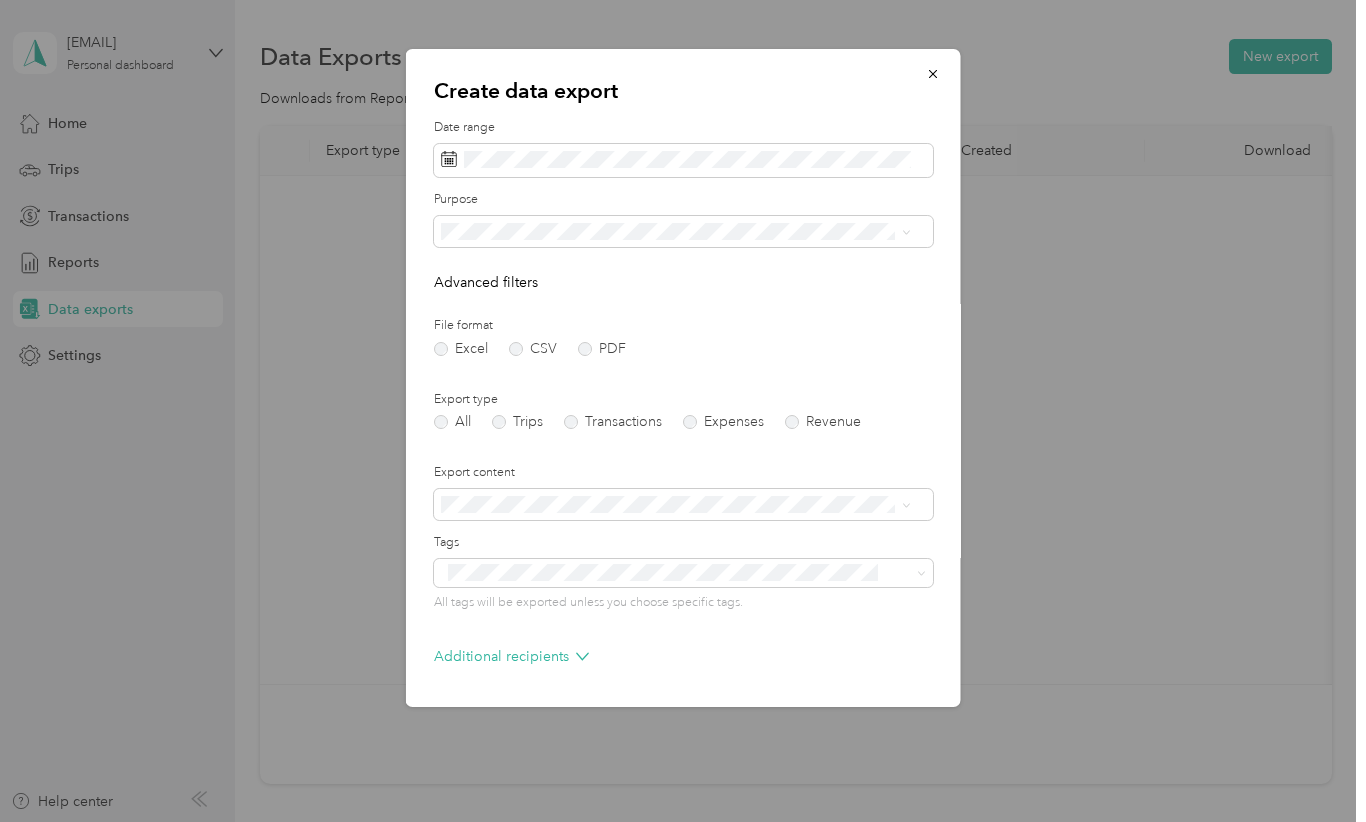 click on "The Stone Collection" at bounding box center [676, 301] 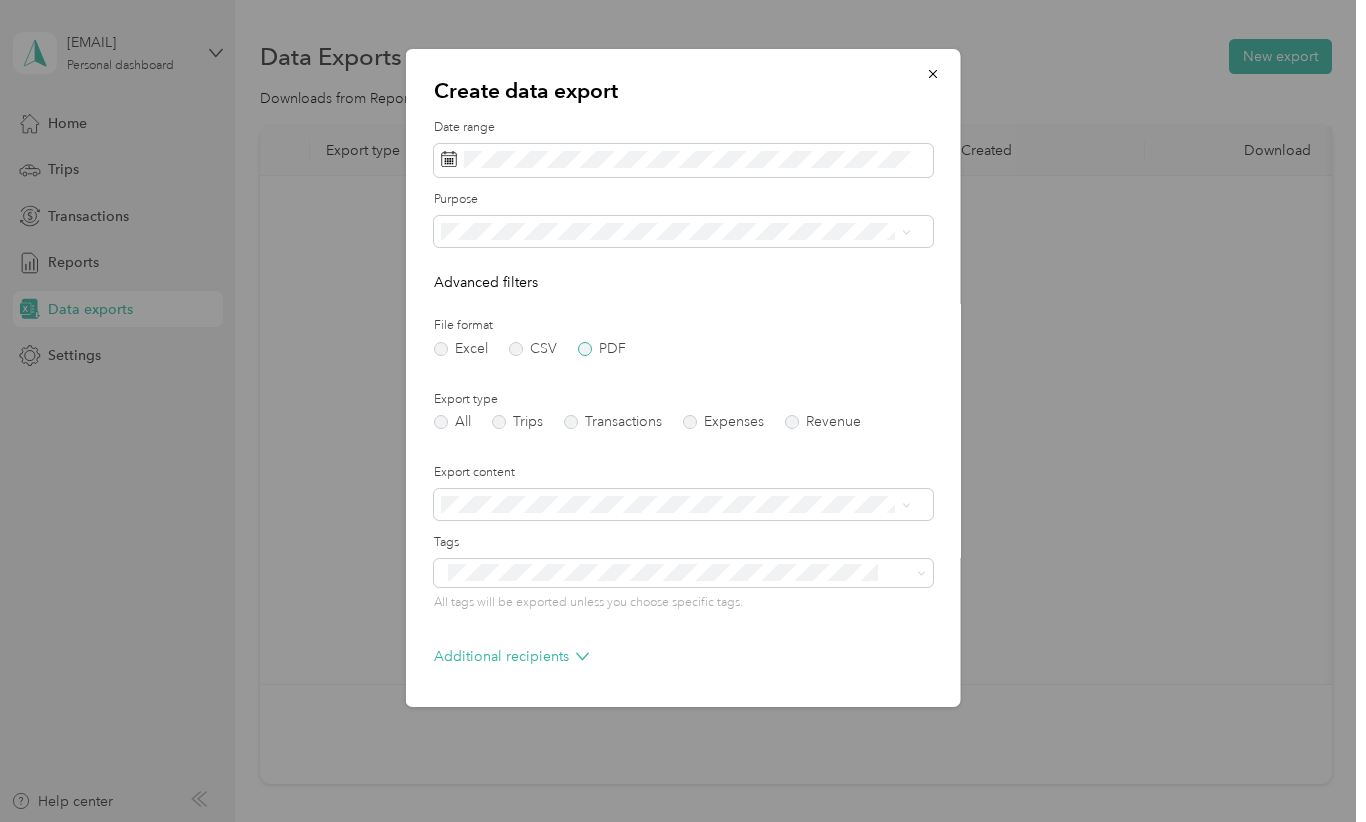 click on "PDF" at bounding box center [602, 349] 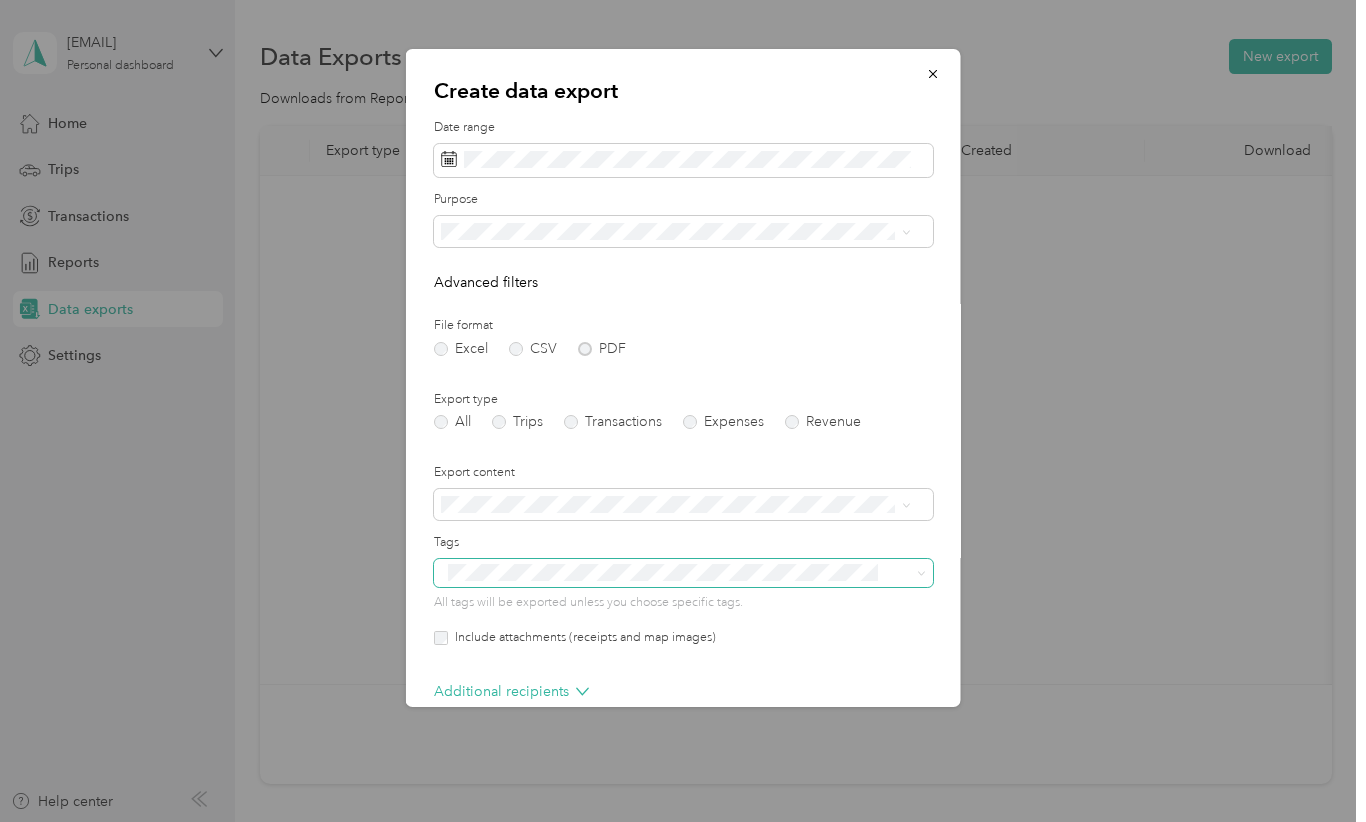 scroll, scrollTop: 104, scrollLeft: 0, axis: vertical 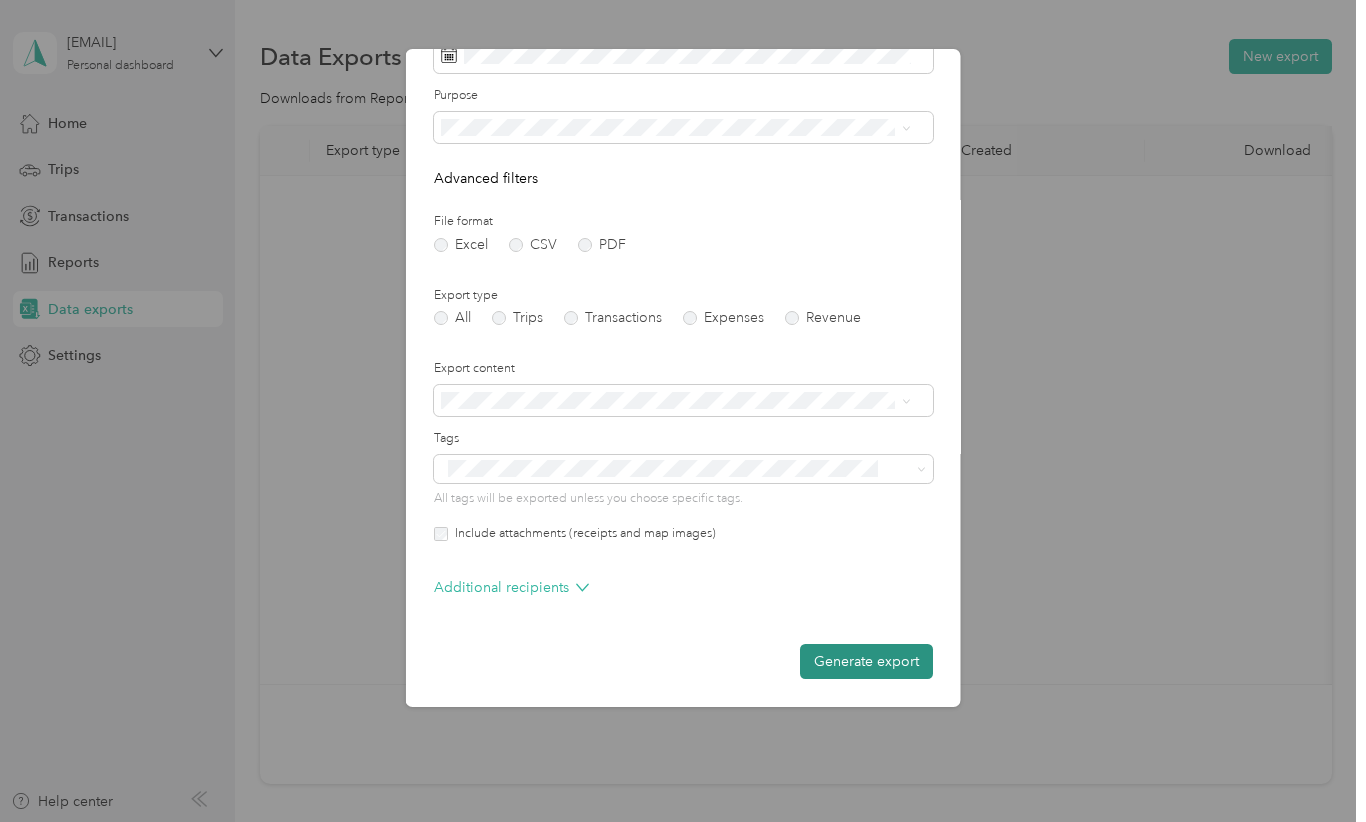 click on "Generate export" at bounding box center [866, 661] 